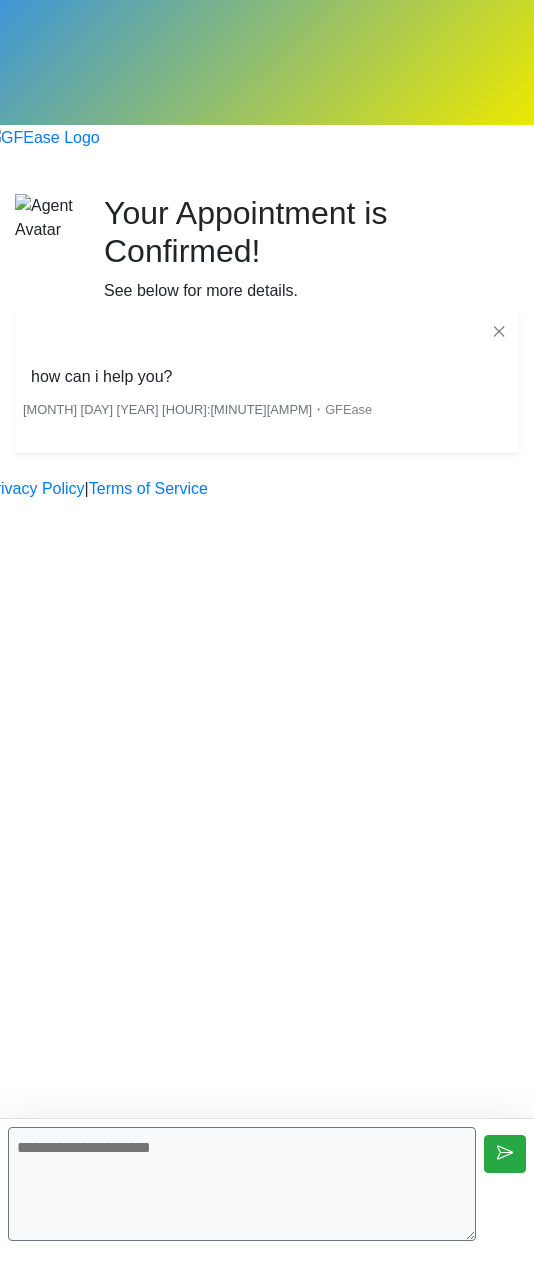 scroll, scrollTop: 0, scrollLeft: 0, axis: both 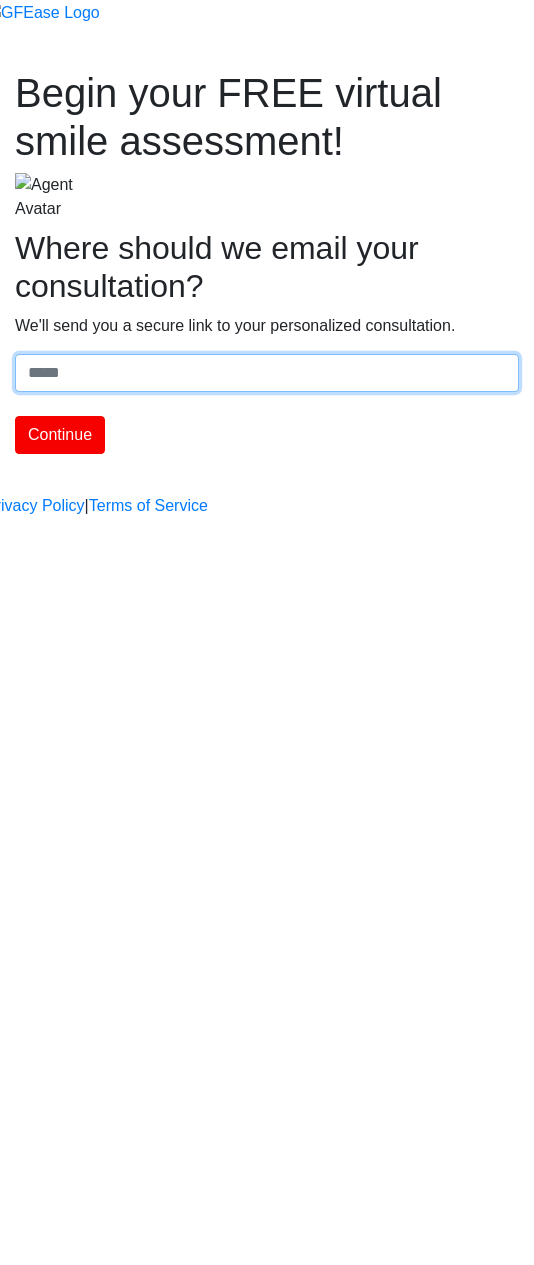click on "Where should we email your treatment plan?" at bounding box center (267, 373) 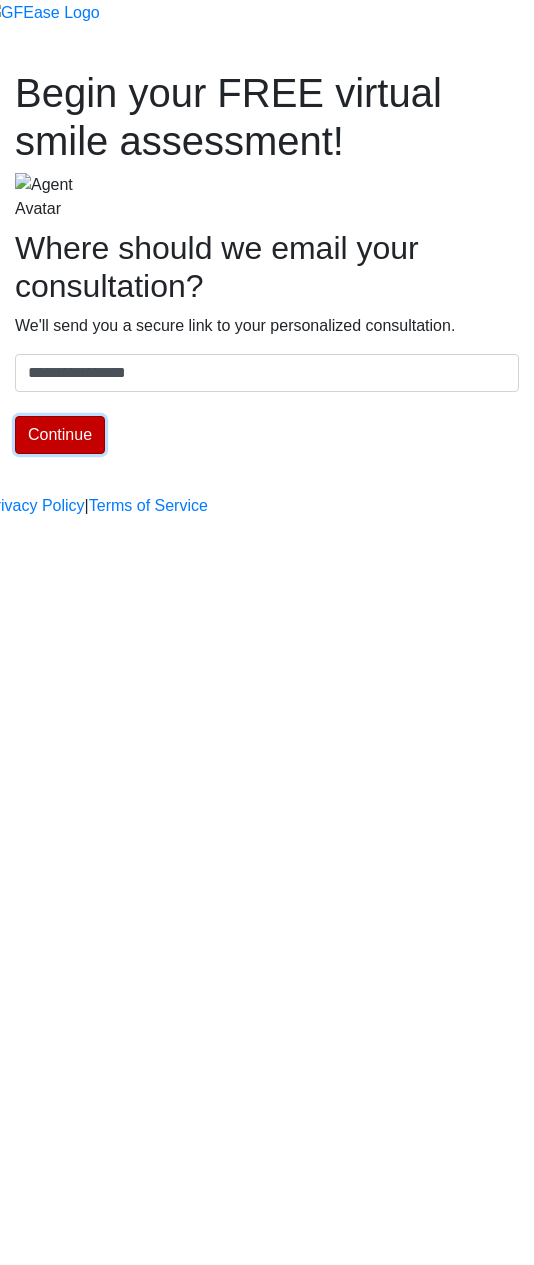 click on "Continue" at bounding box center (60, 435) 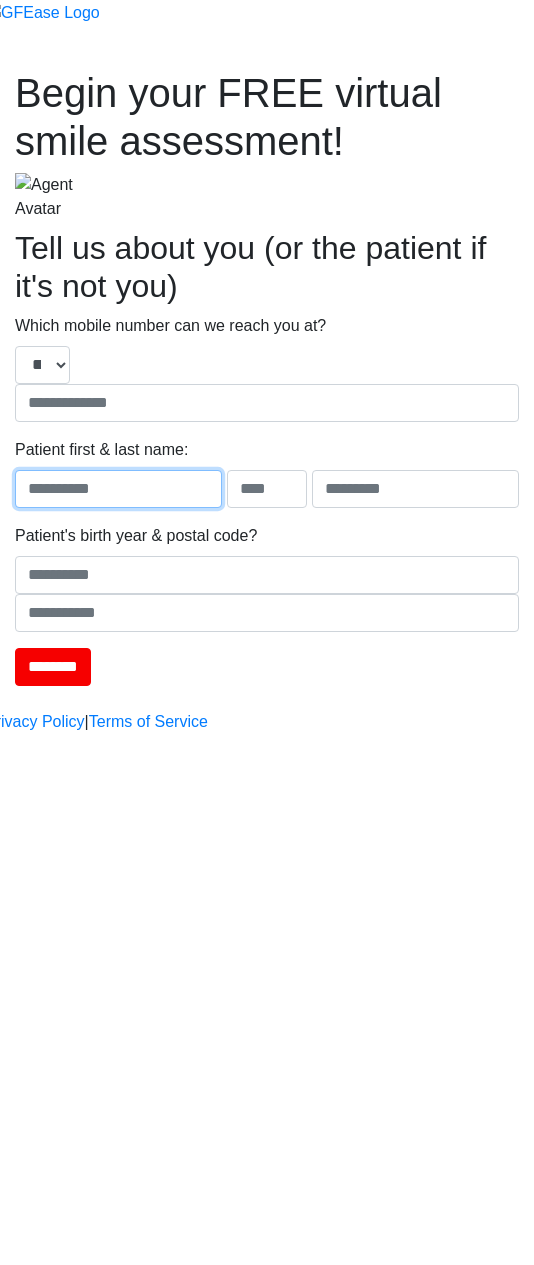 click at bounding box center [118, 489] 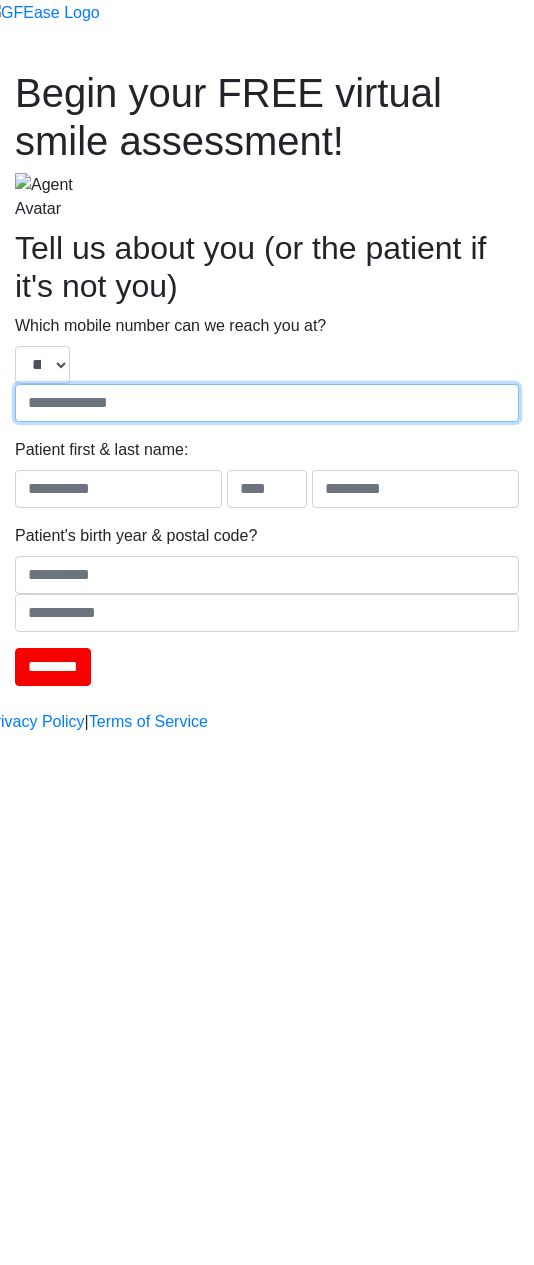 type on "**********" 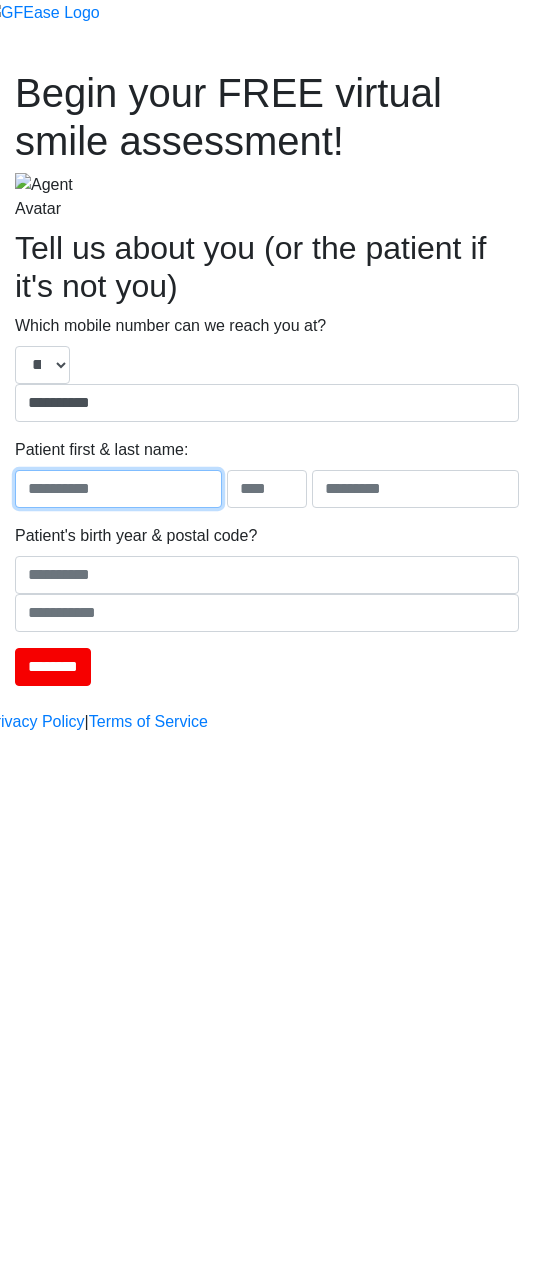 type on "****" 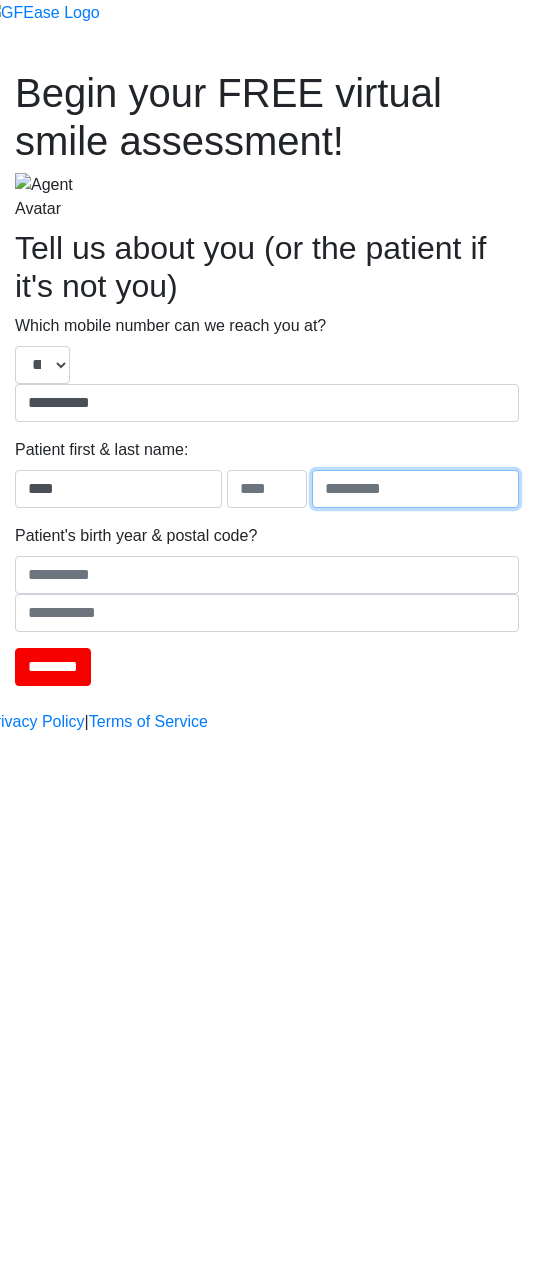 type on "****" 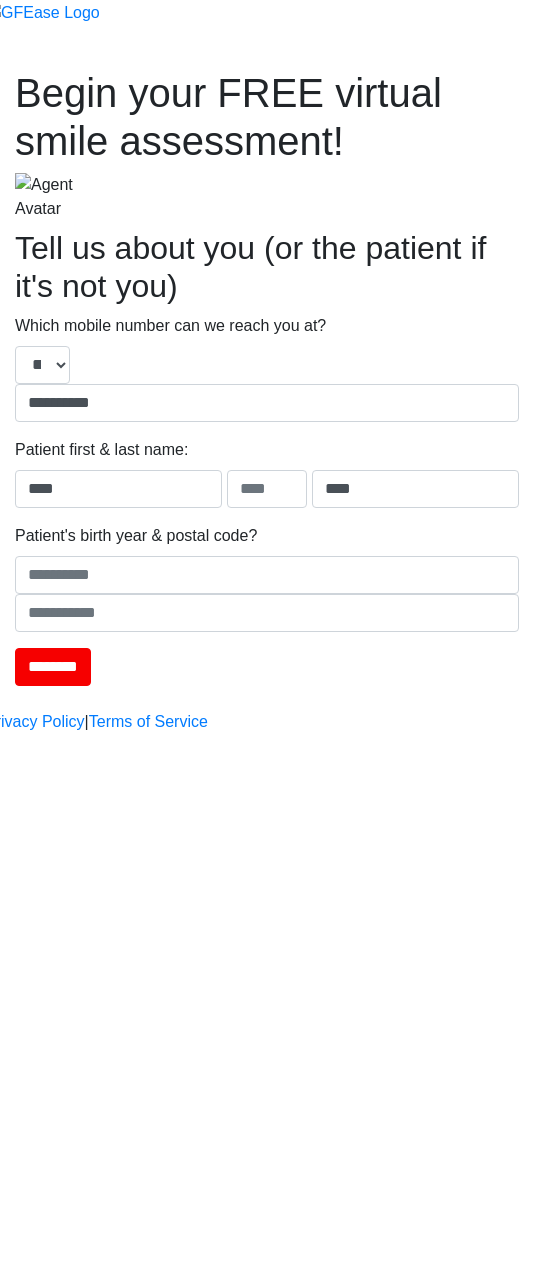 type on "****" 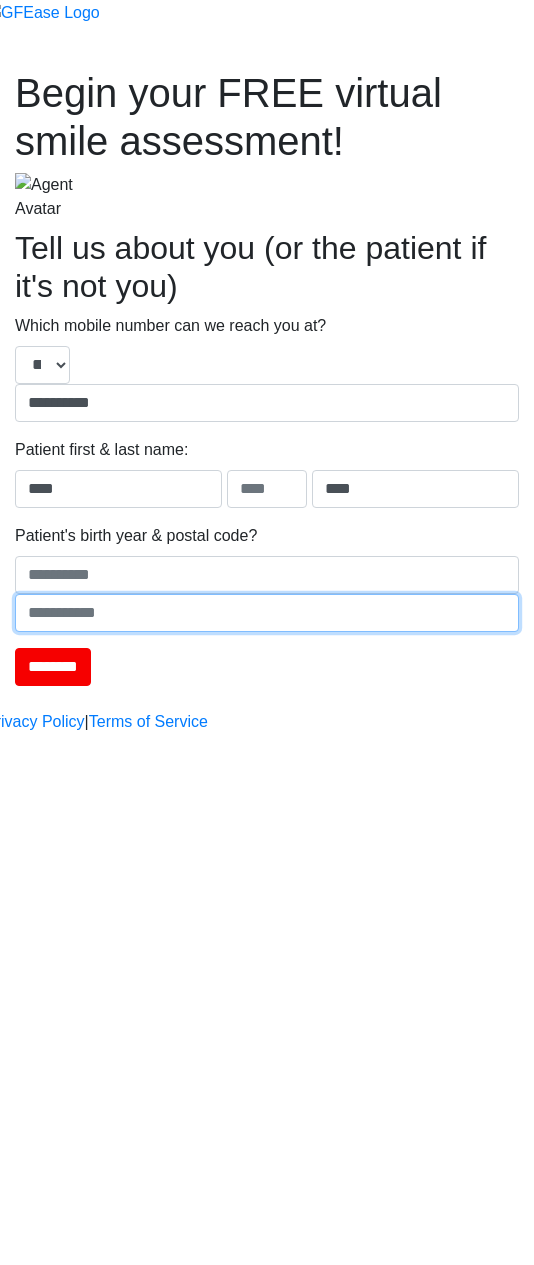 type on "******" 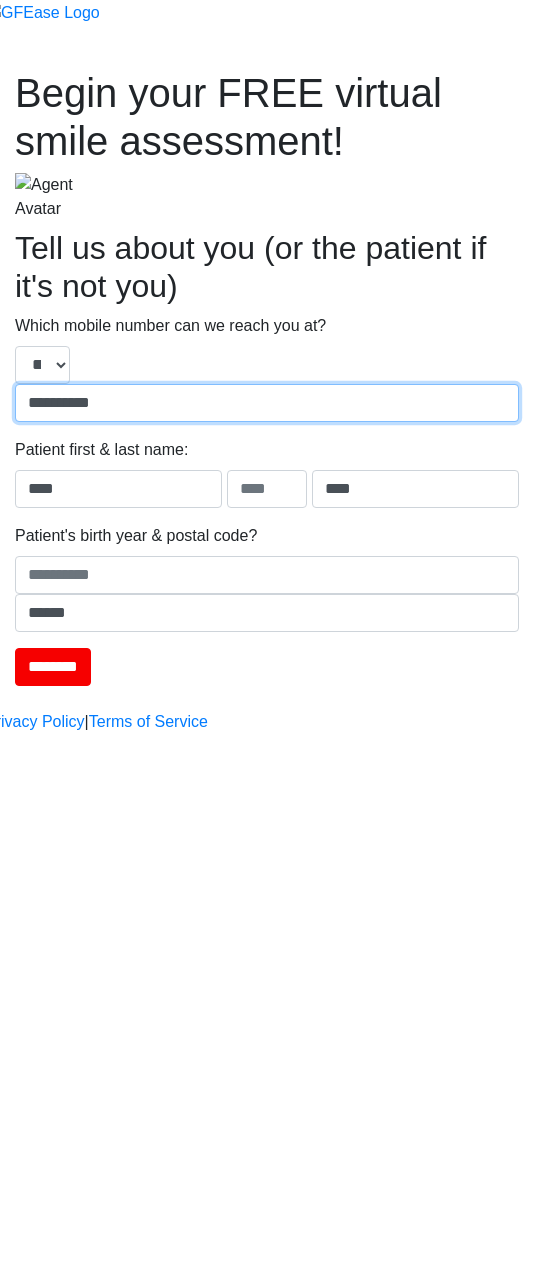 click on "**********" at bounding box center (267, 403) 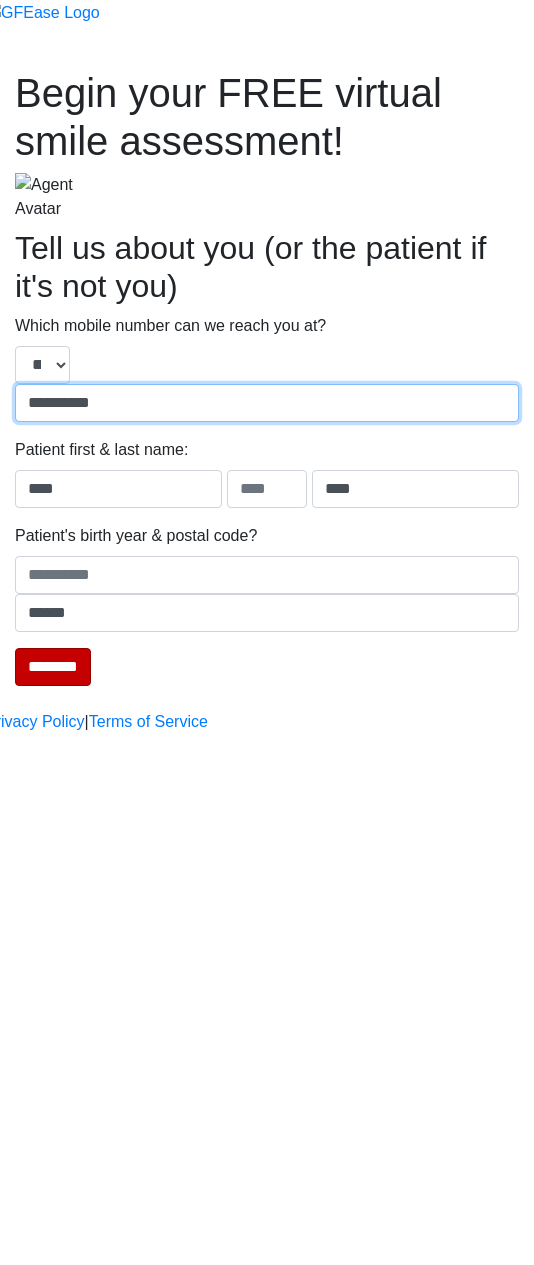 type on "**********" 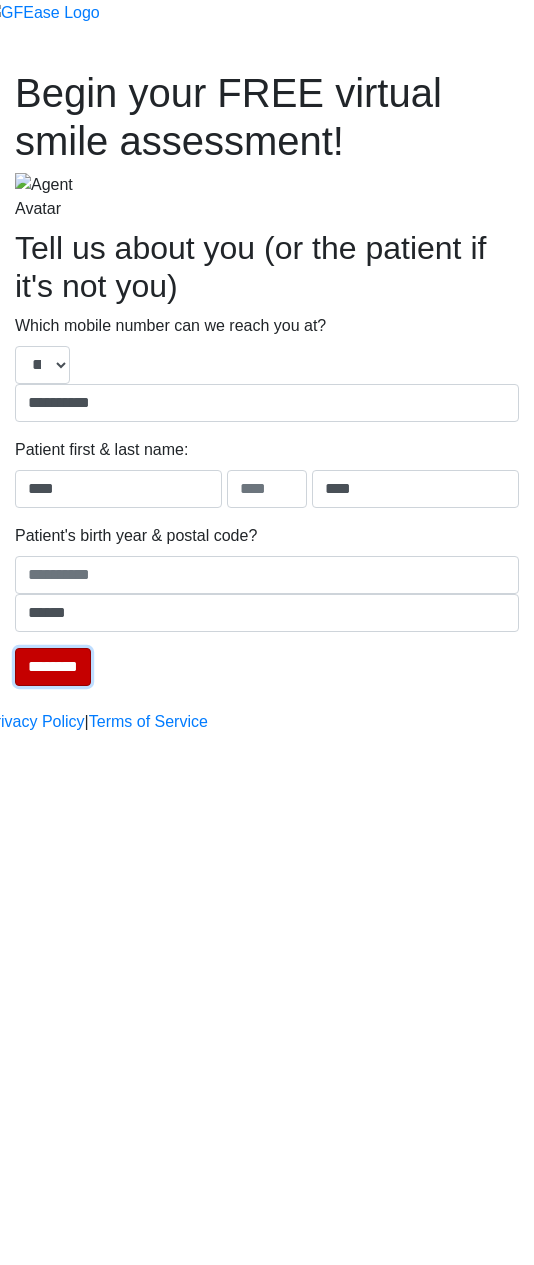 click on "********" at bounding box center (53, 667) 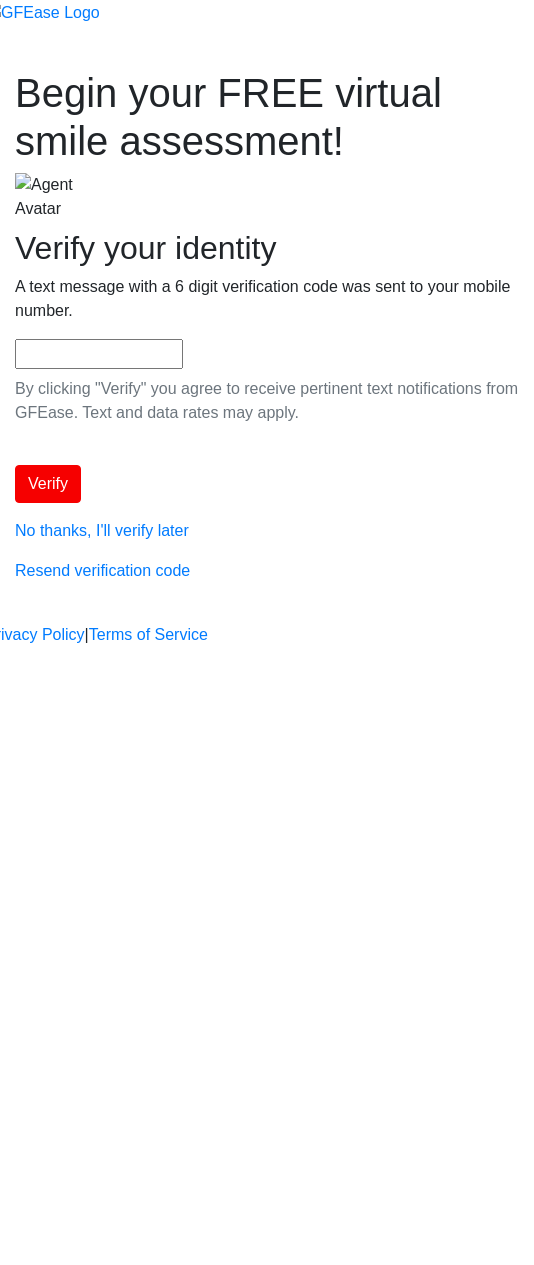 click on "Verify your identity
A text message with a 6 digit verification code was sent to your mobile number.
By clicking "Verify" you agree to receive pertinent text
notifications from GFEase. Text and
data rates may apply.
Verify
No thanks, I'll verify later
Resend verification code" at bounding box center (267, 406) 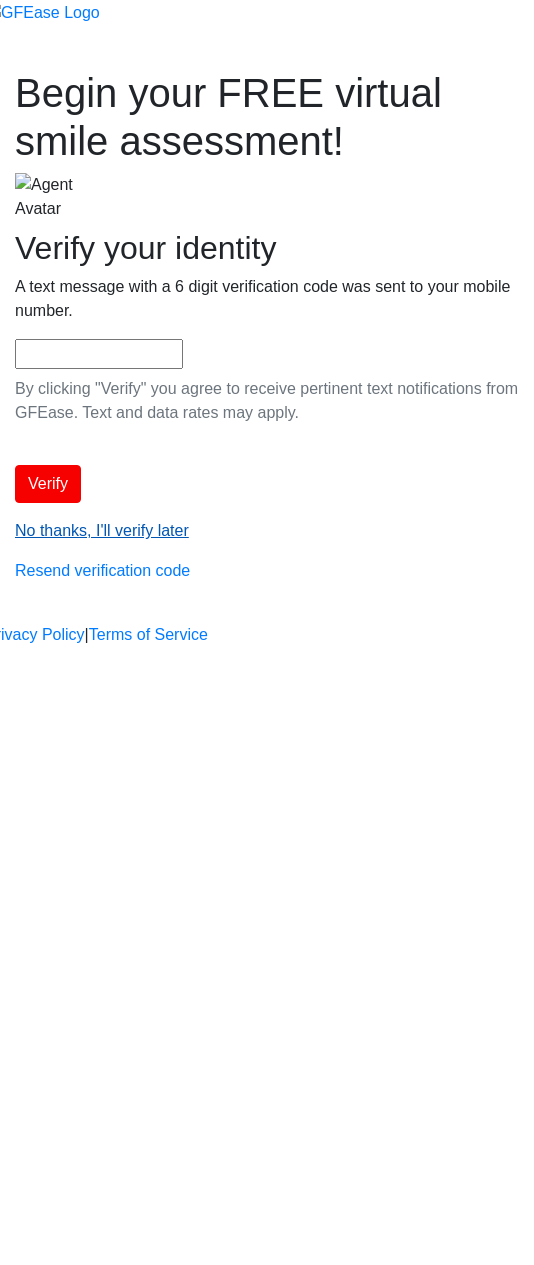 click on "No thanks, I'll verify later" at bounding box center [102, 530] 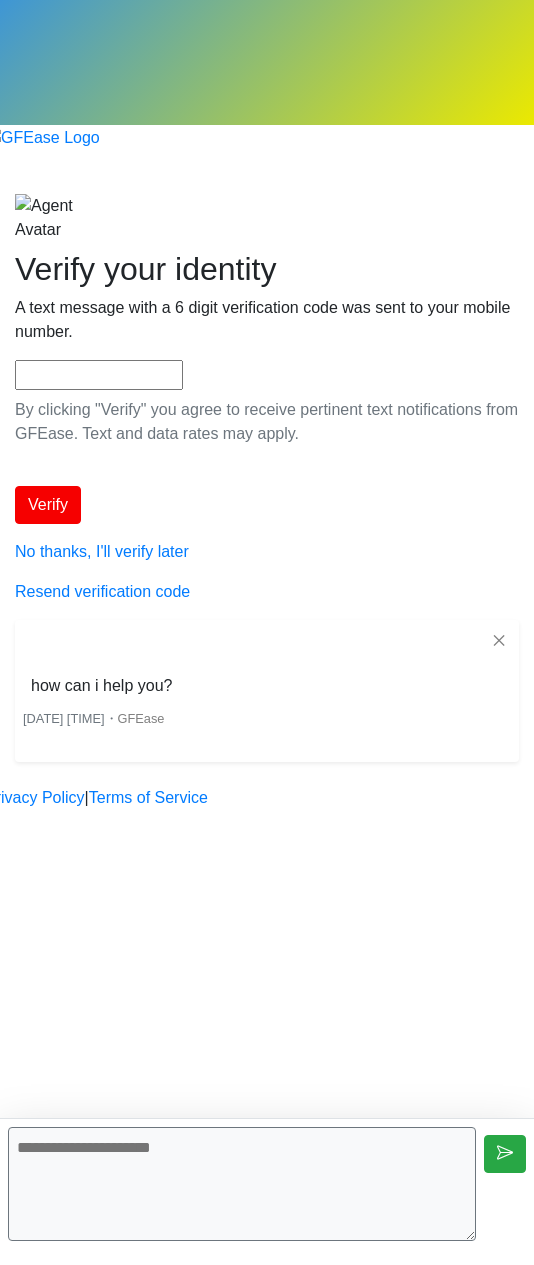 click at bounding box center [242, 1184] 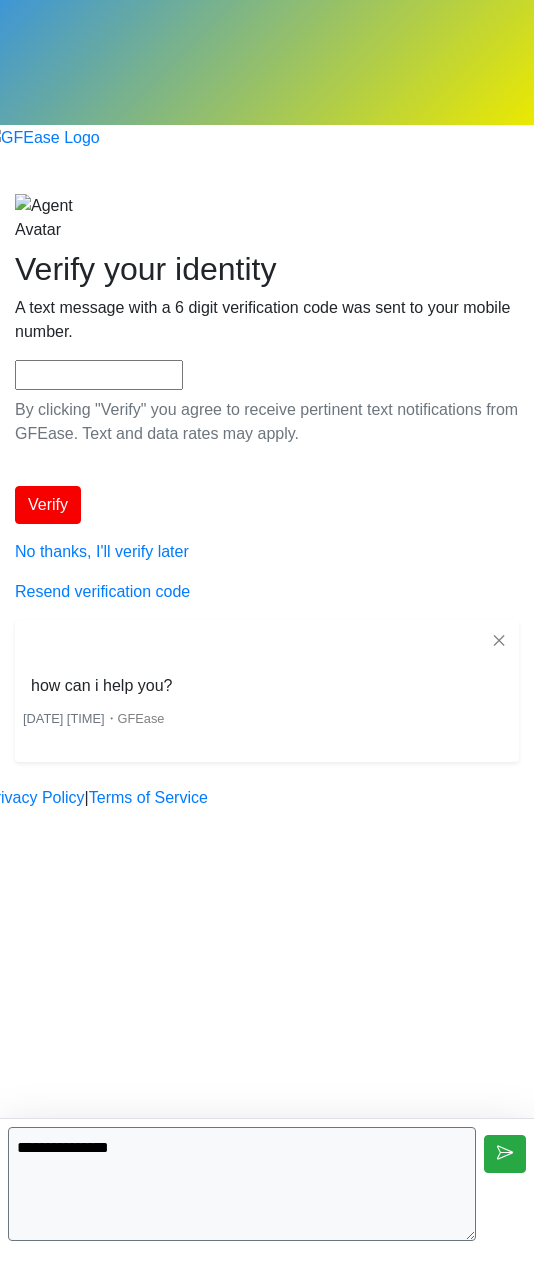 type on "**********" 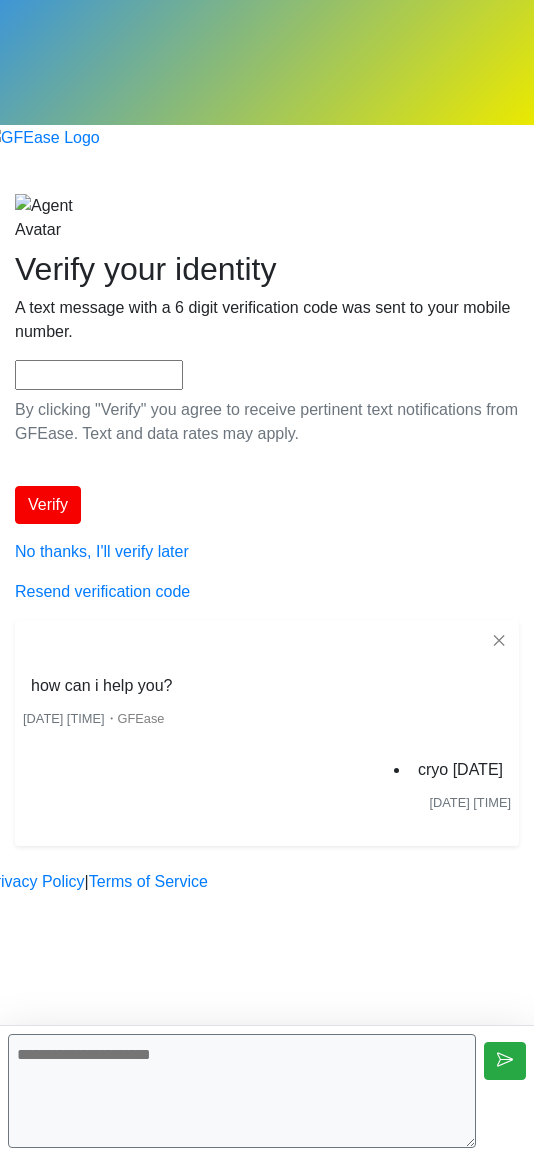 click on "Begin your FREE virtual smile assessment!
Where should we email your consultation?
We'll send you a secure link to your personalized
consultation.
Continue
Tell us about you (or the patient if it's not you)
Where should we email your treatment plan?
Which mobile number can we reach you at?
[PHONE]
[PHONE]
[PHONE]
[PHONE]
[PHONE]
[PHONE]
[PHONE]
[PHONE]
[PHONE]
[PHONE]
[PHONE]
[PHONE]
Patient first & last name:" at bounding box center (267, 520) 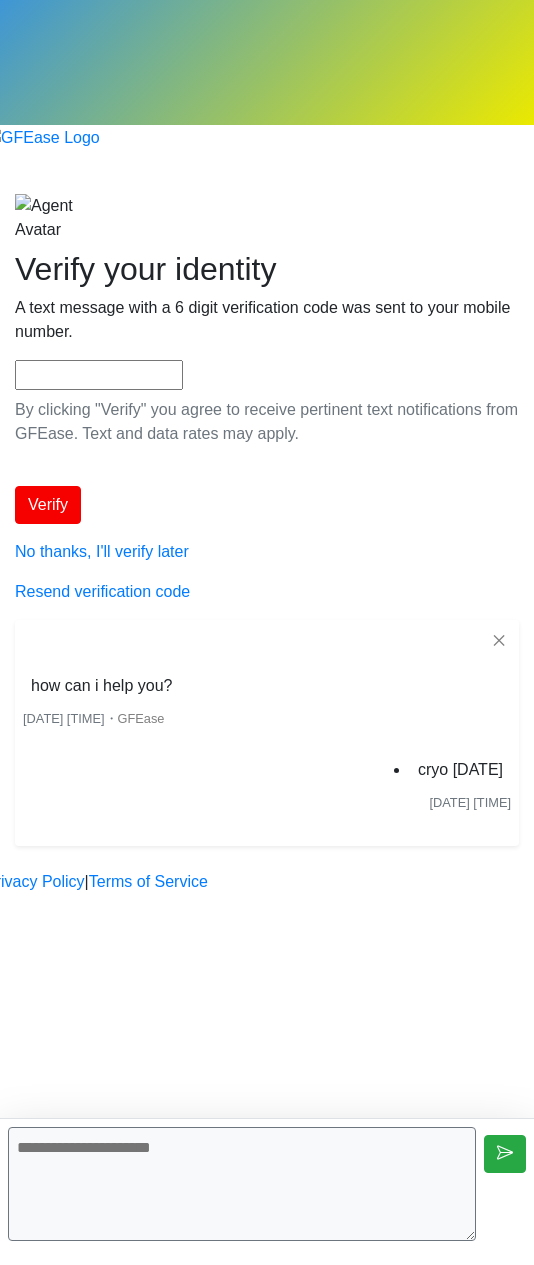 click at bounding box center [242, 1184] 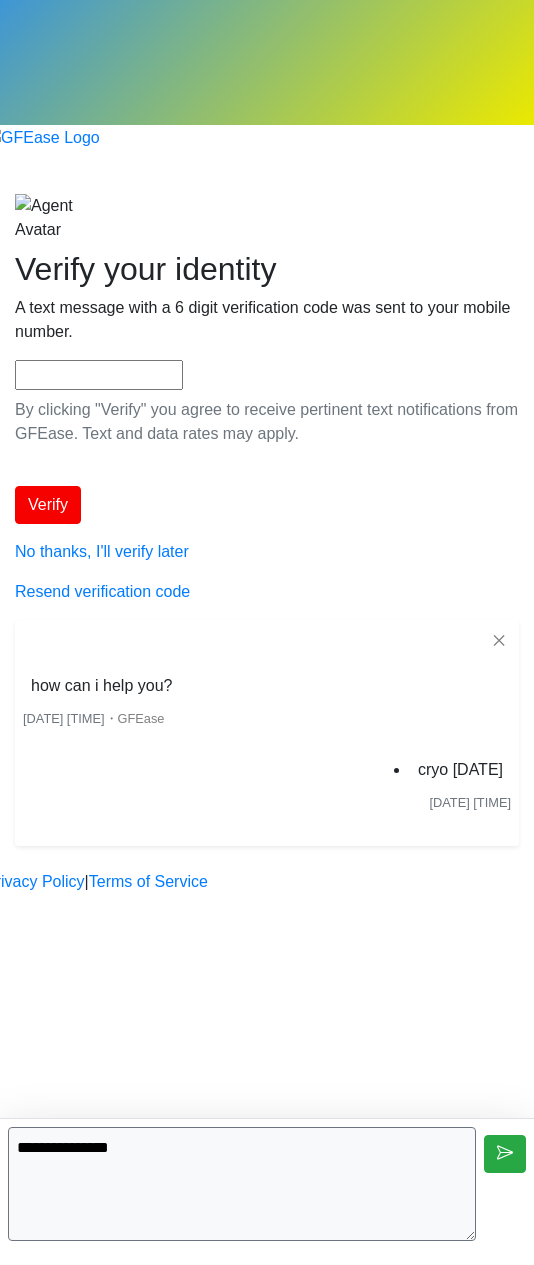 type on "**********" 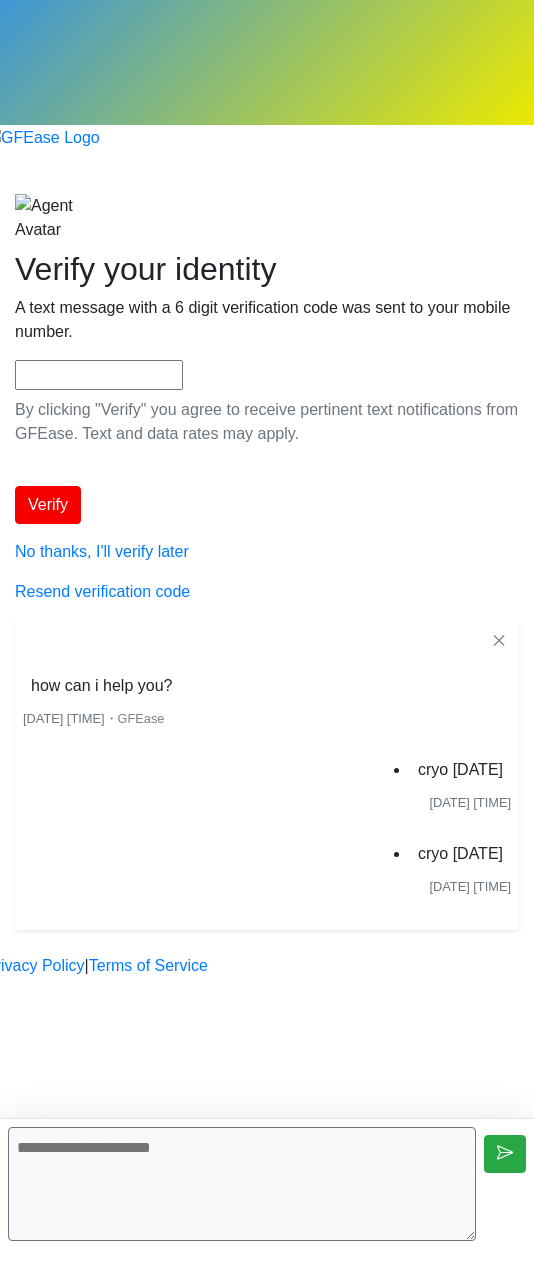 click at bounding box center (242, 1184) 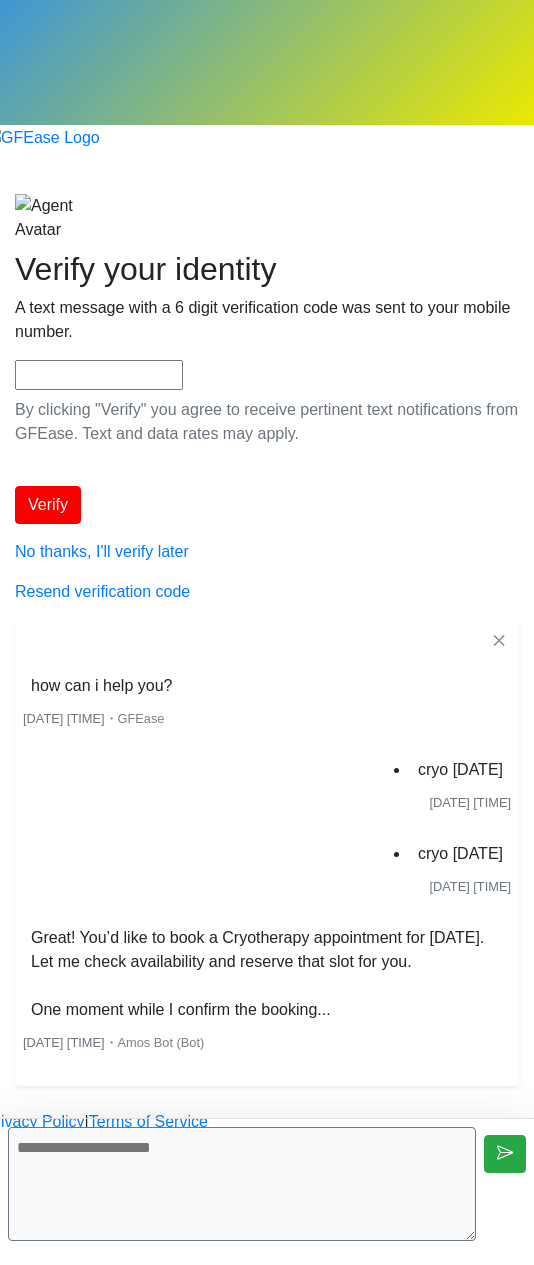 click at bounding box center (242, 1184) 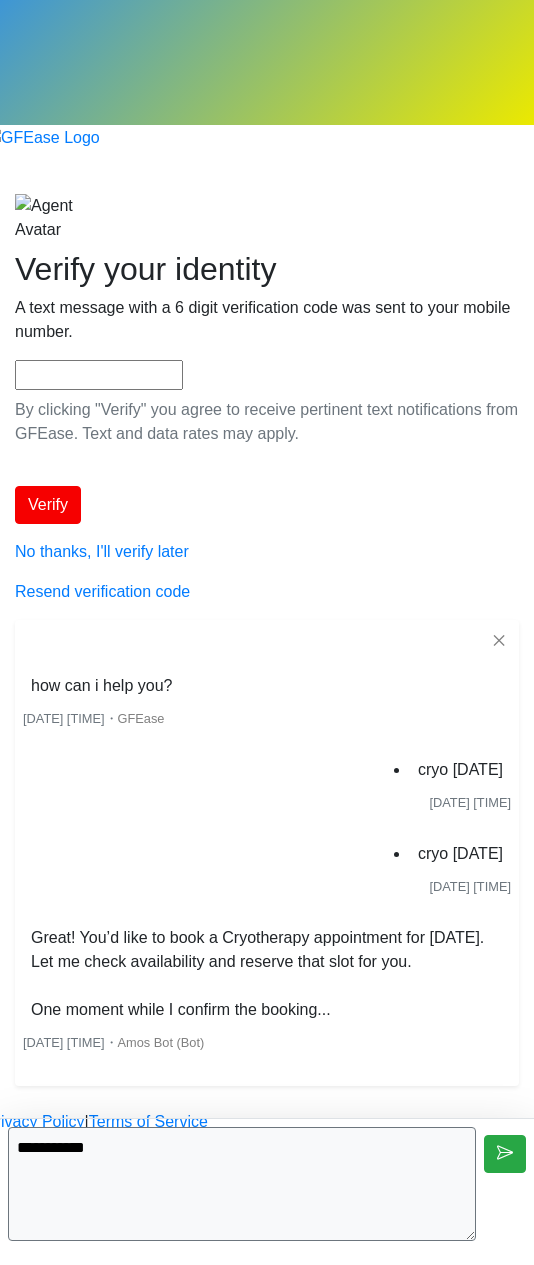 type on "**********" 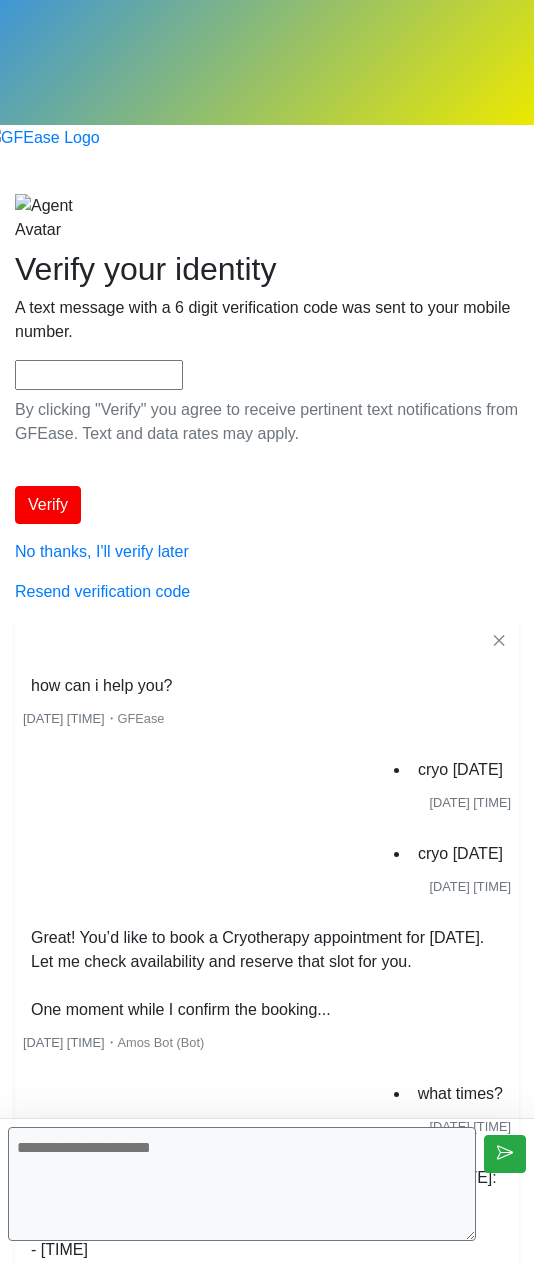 scroll, scrollTop: 68, scrollLeft: 0, axis: vertical 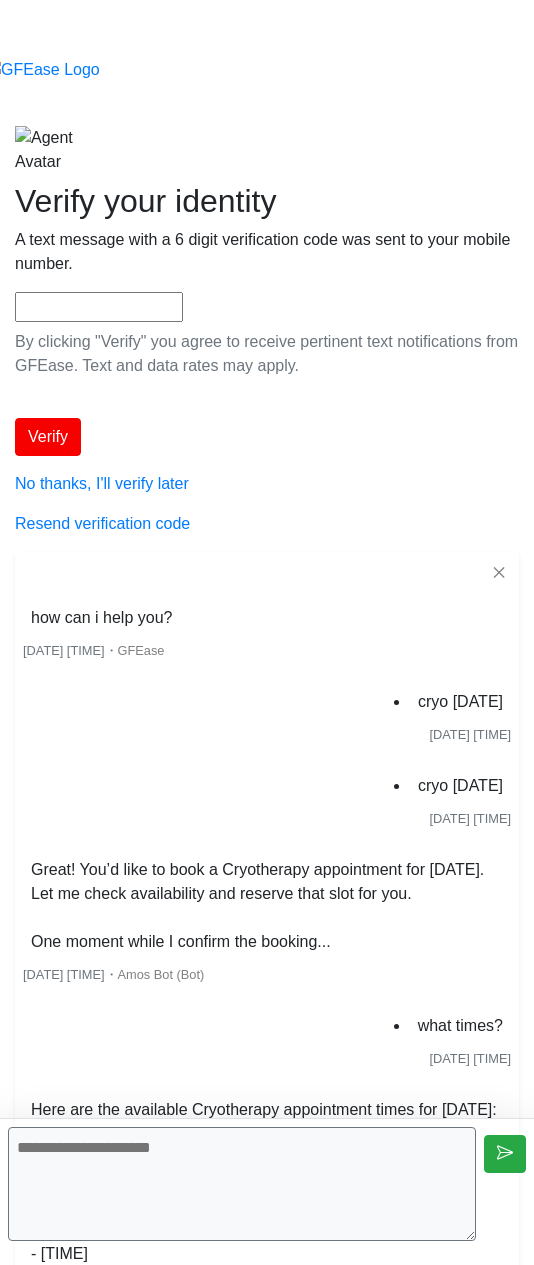 click at bounding box center (242, 1184) 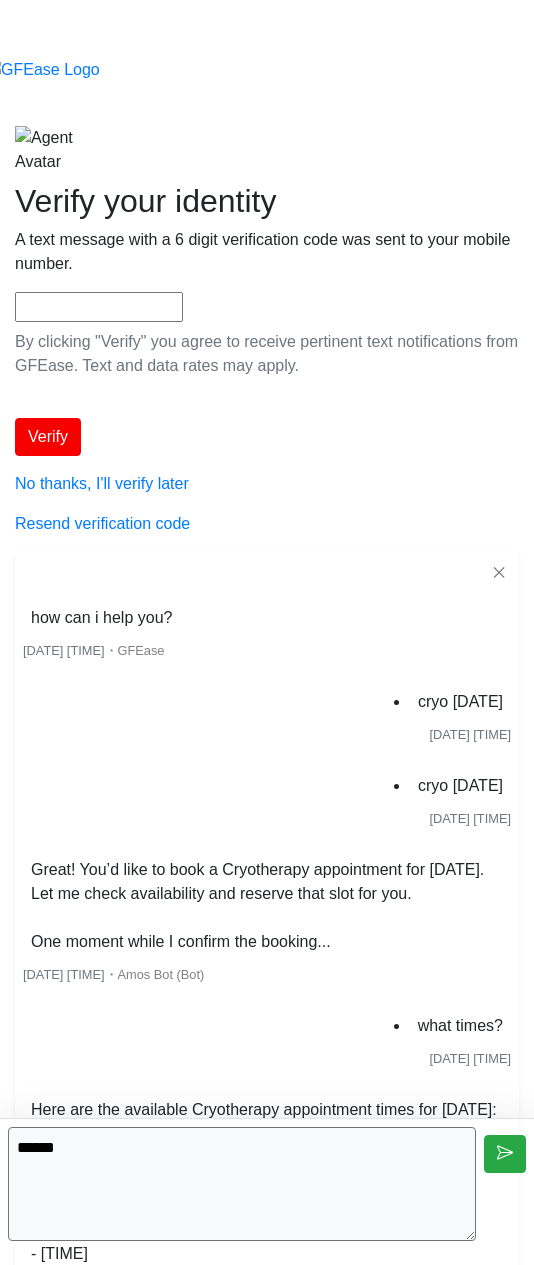 type on "******" 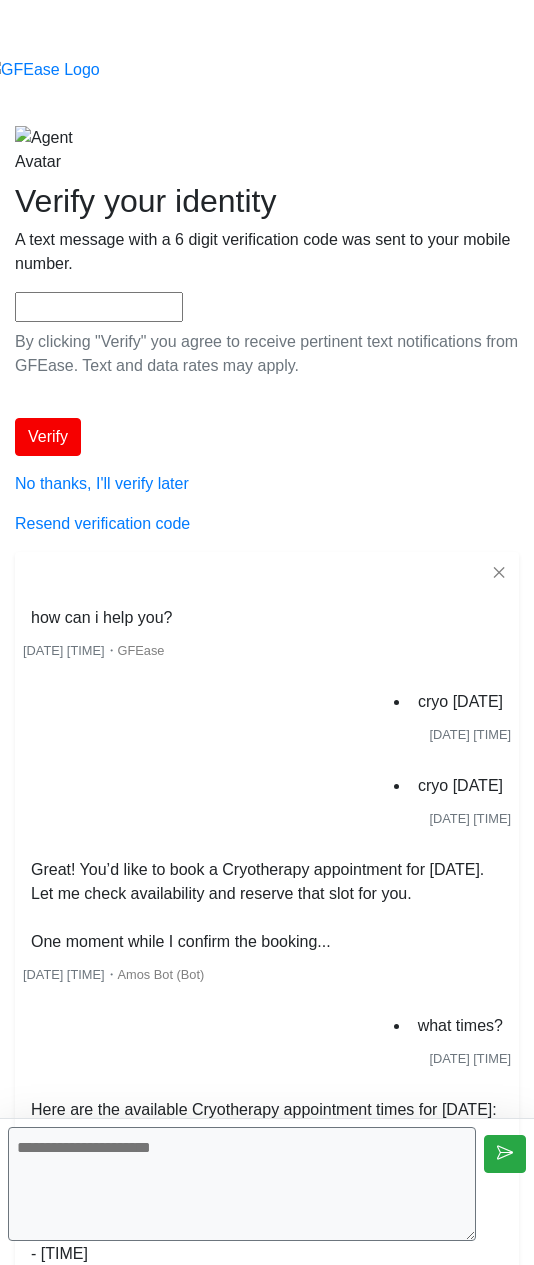scroll, scrollTop: 152, scrollLeft: 0, axis: vertical 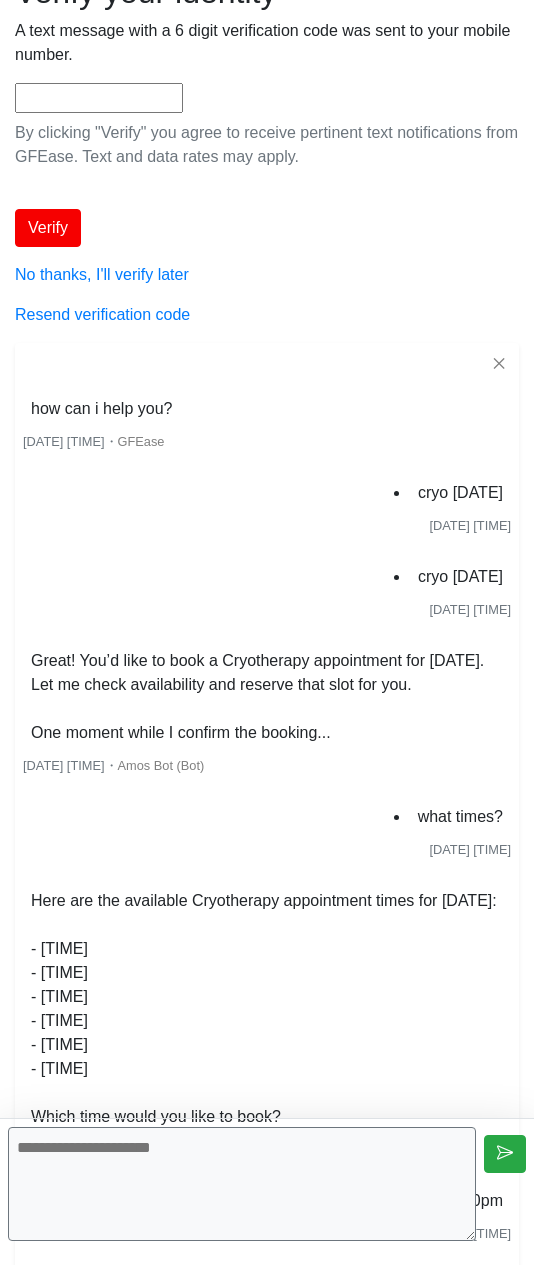 click at bounding box center (242, 1184) 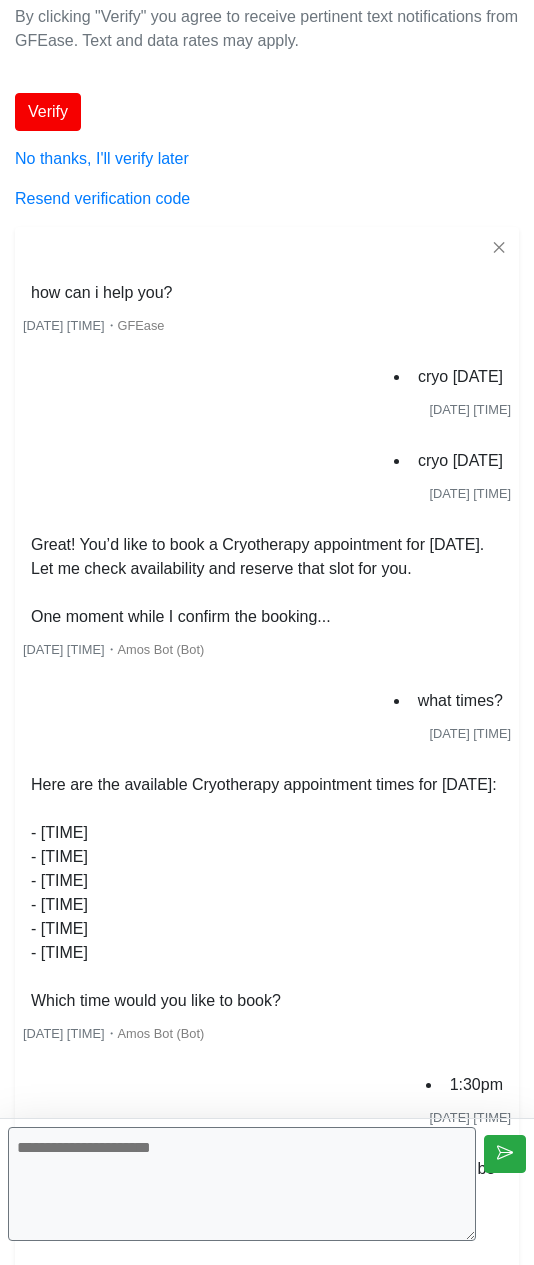scroll, scrollTop: 340, scrollLeft: 0, axis: vertical 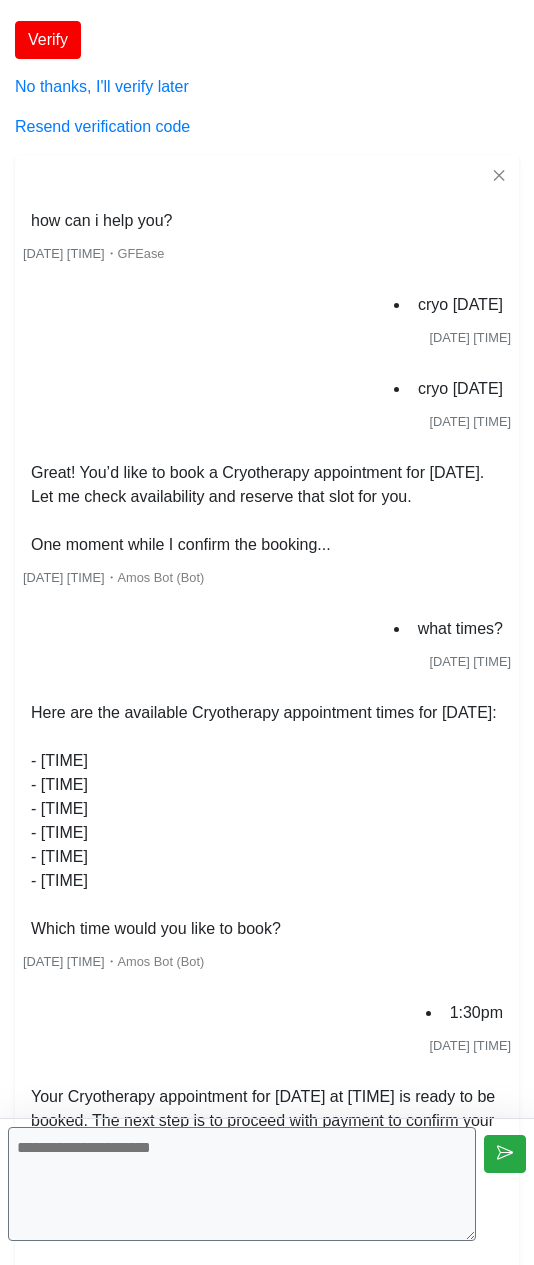 click at bounding box center (242, 1184) 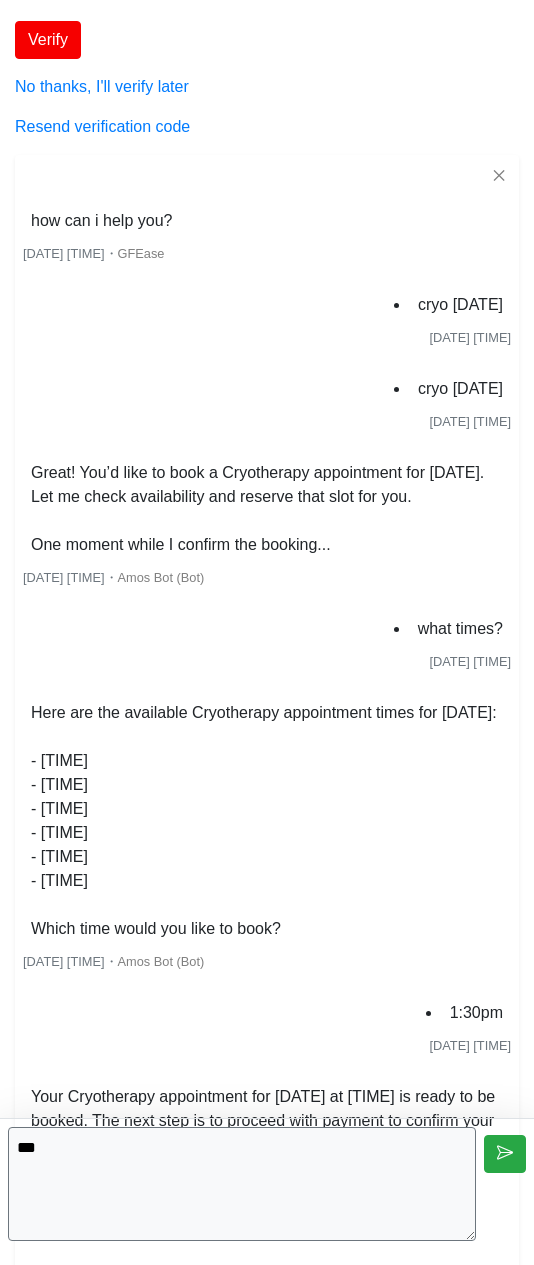 type on "***" 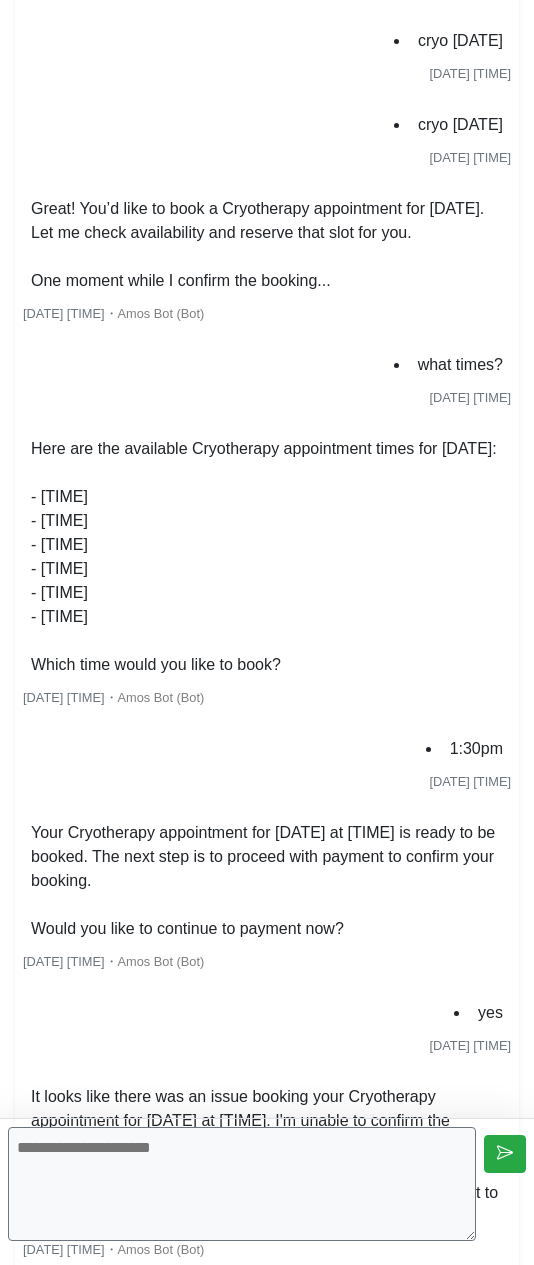 scroll, scrollTop: 628, scrollLeft: 0, axis: vertical 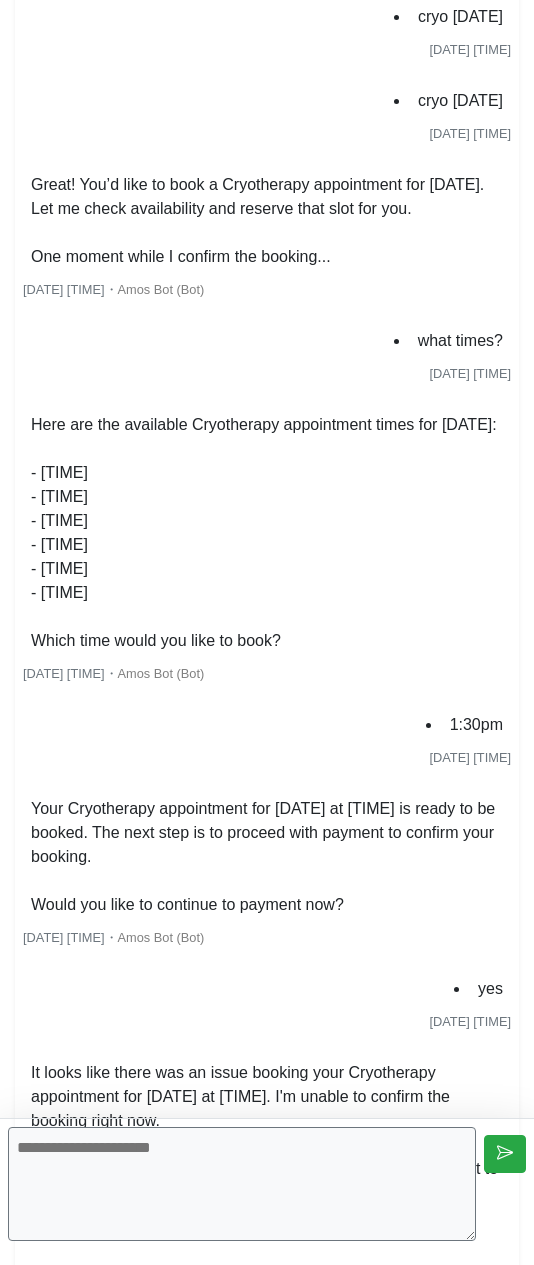 click at bounding box center [242, 1184] 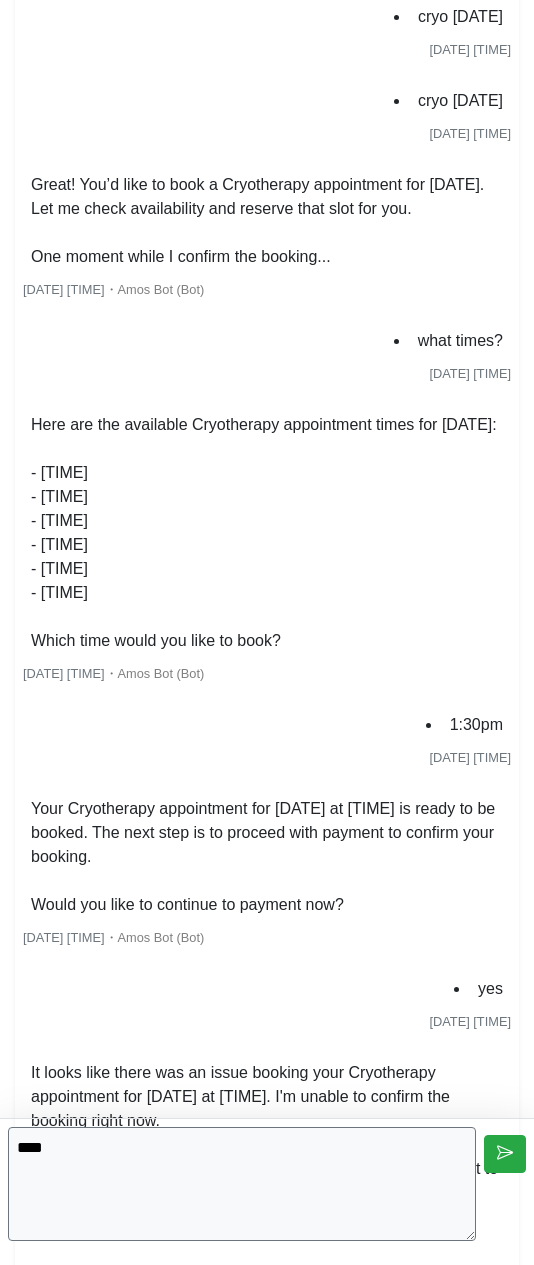 type on "****" 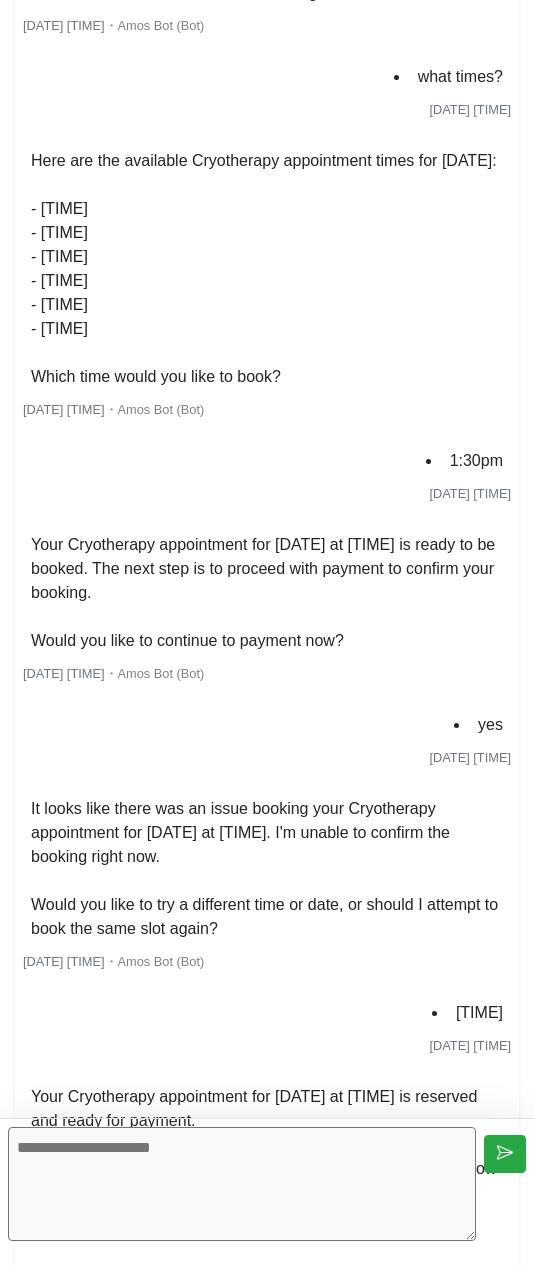 scroll, scrollTop: 916, scrollLeft: 0, axis: vertical 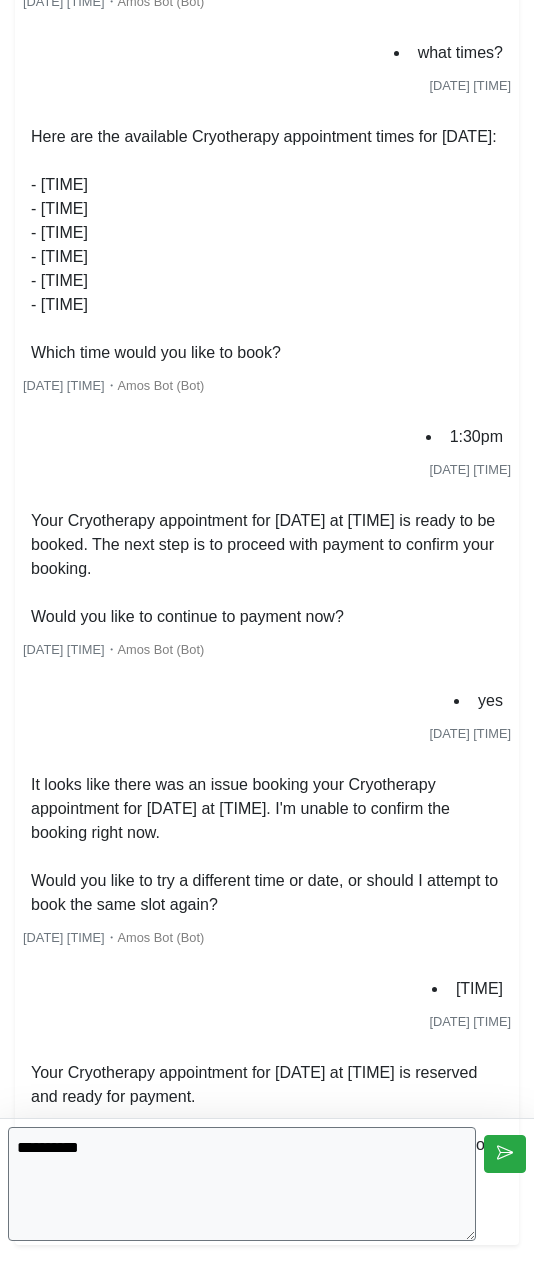 type on "**********" 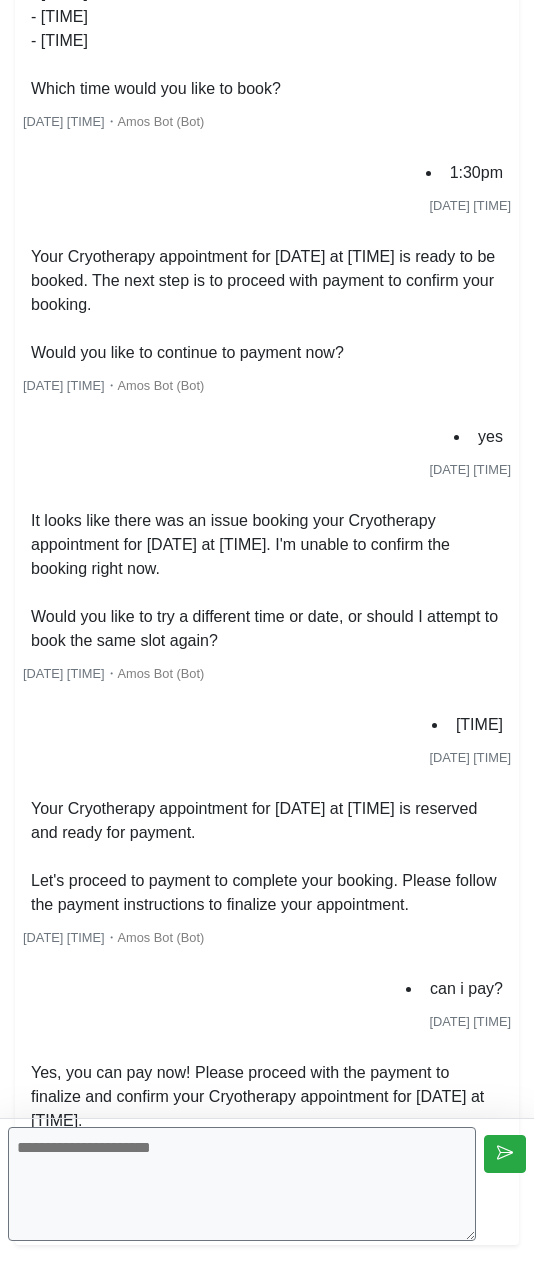 scroll, scrollTop: 1204, scrollLeft: 0, axis: vertical 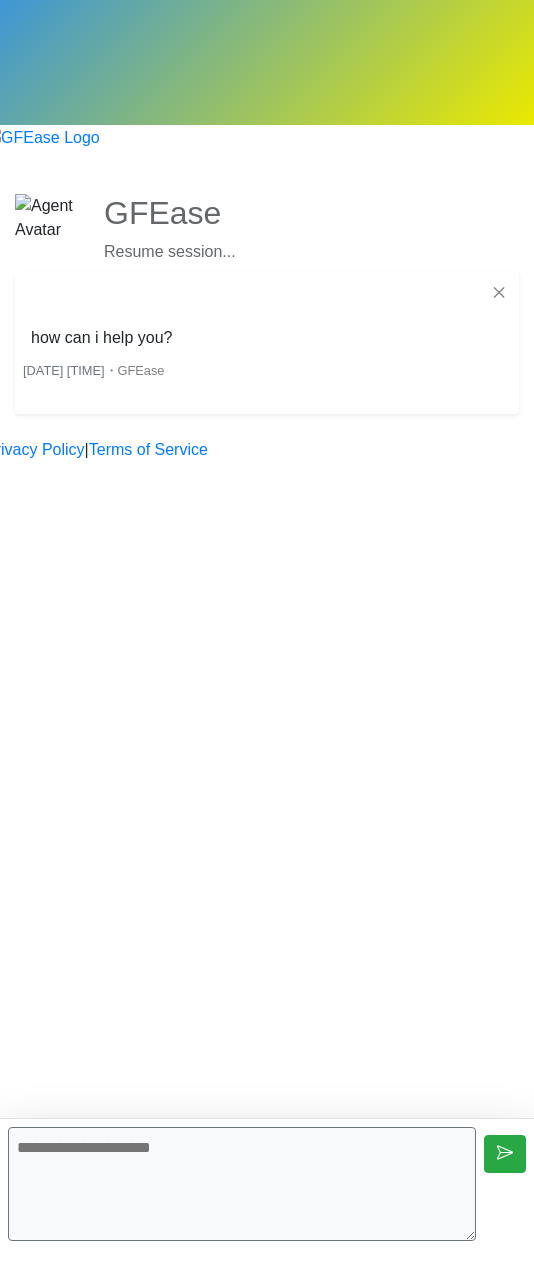 click at bounding box center [242, 1184] 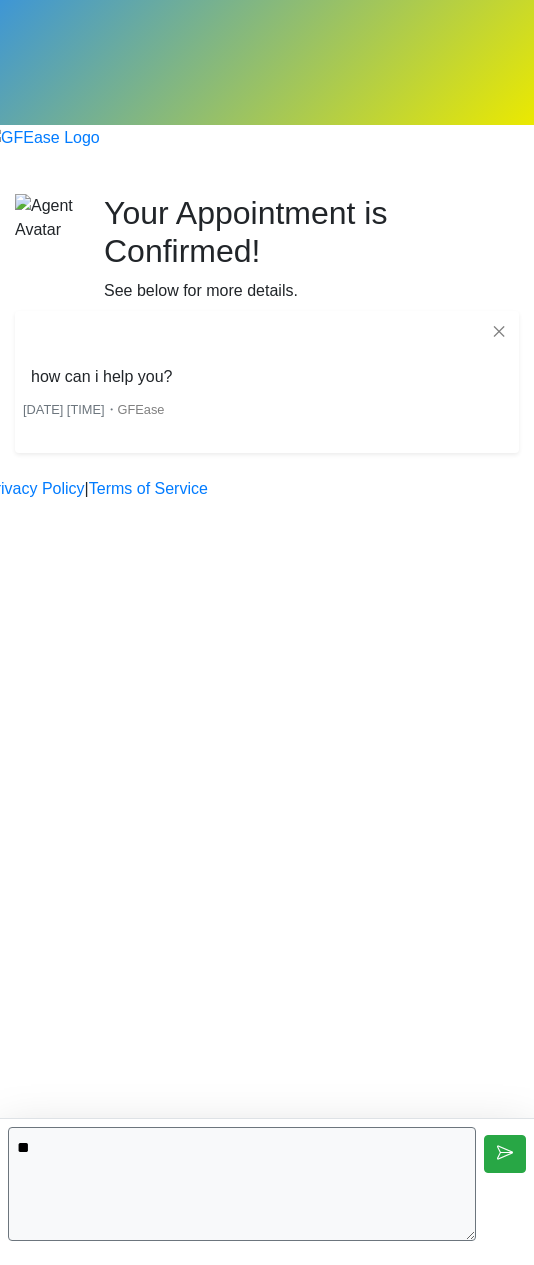 type on "*" 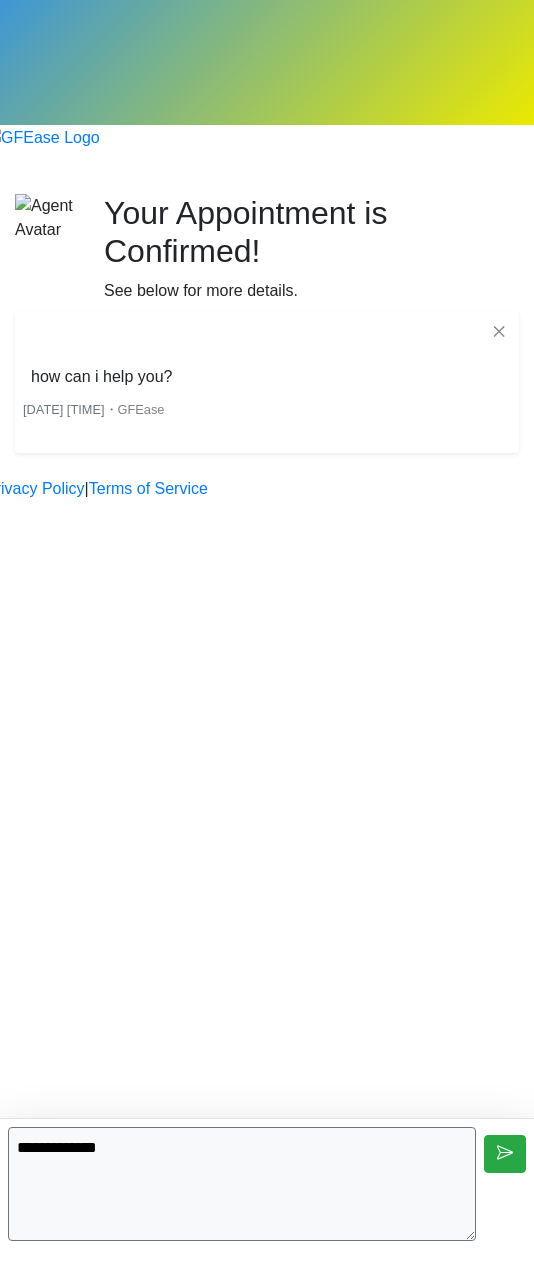 type on "**********" 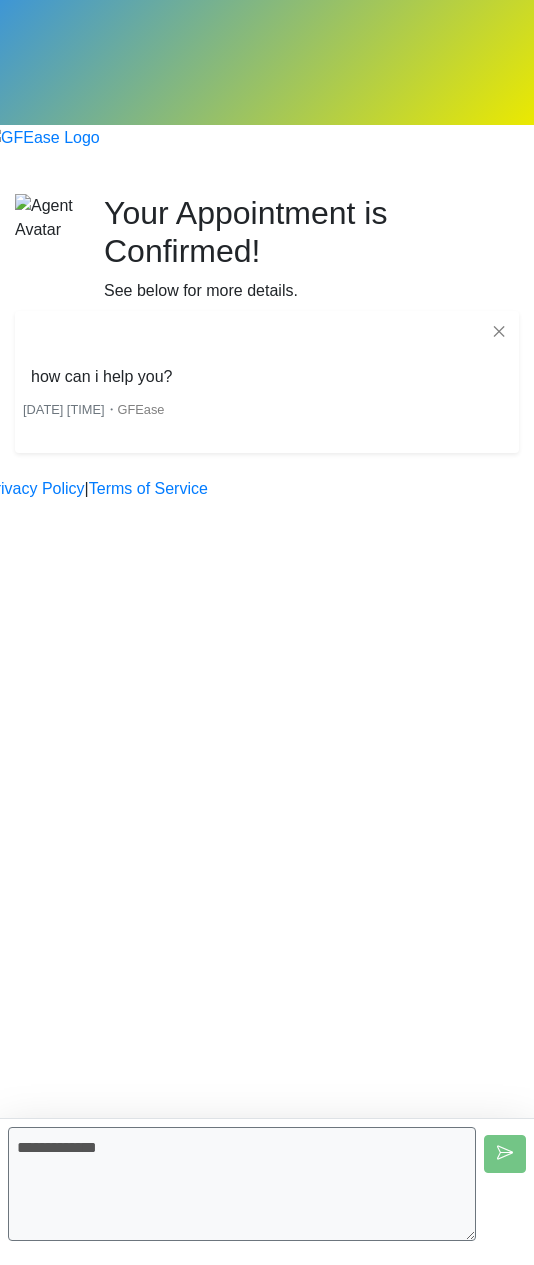 click on "**********" at bounding box center [267, 323] 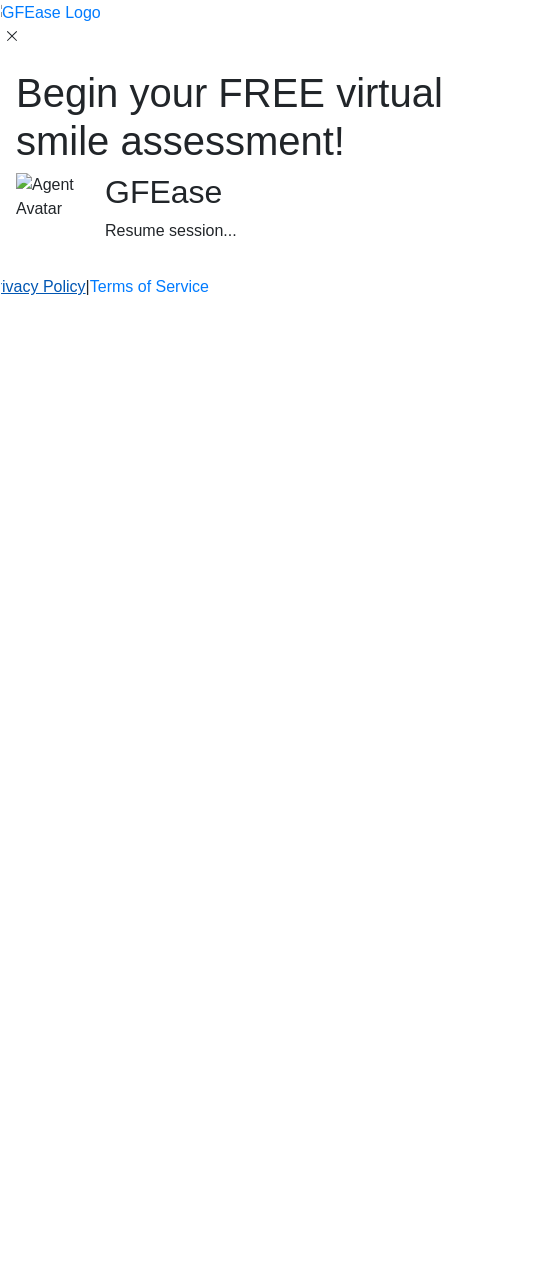 scroll, scrollTop: 0, scrollLeft: 0, axis: both 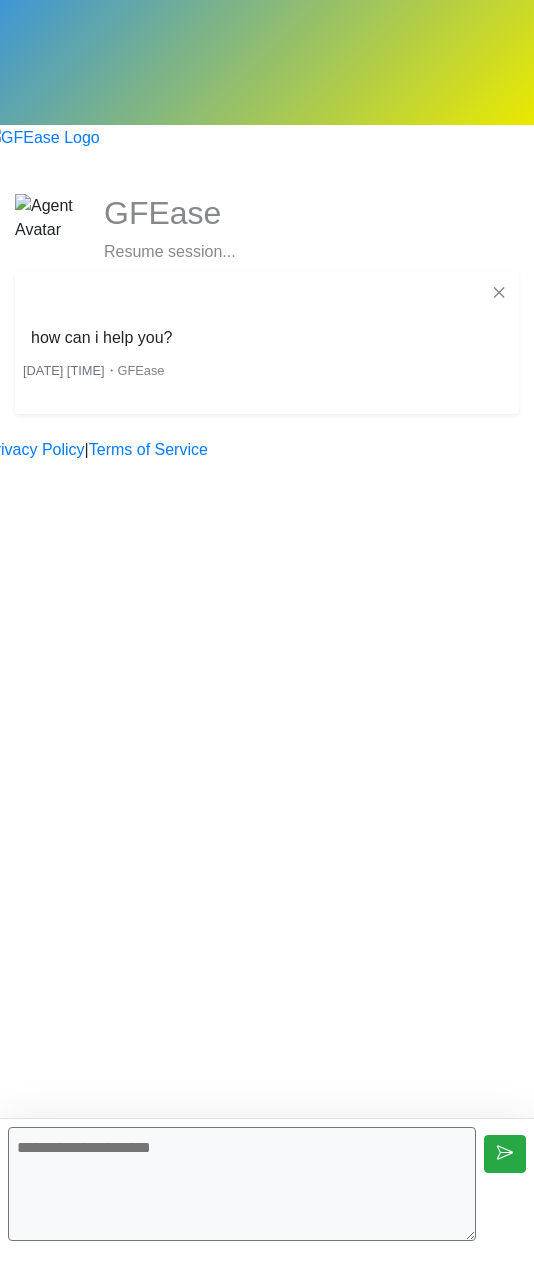 click at bounding box center (242, 1184) 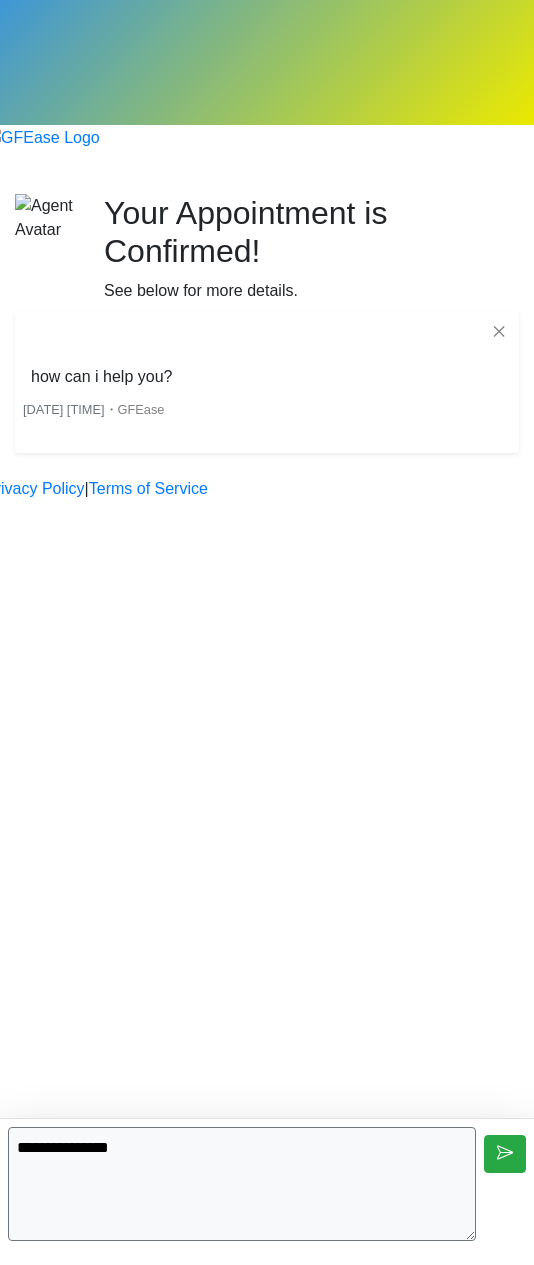 type on "**********" 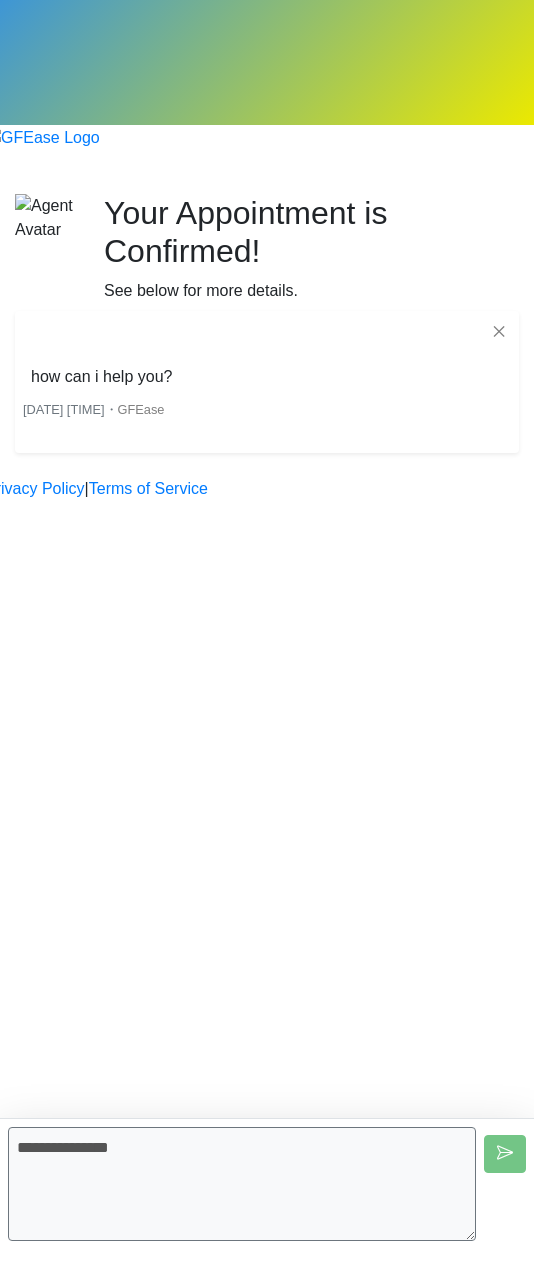 type 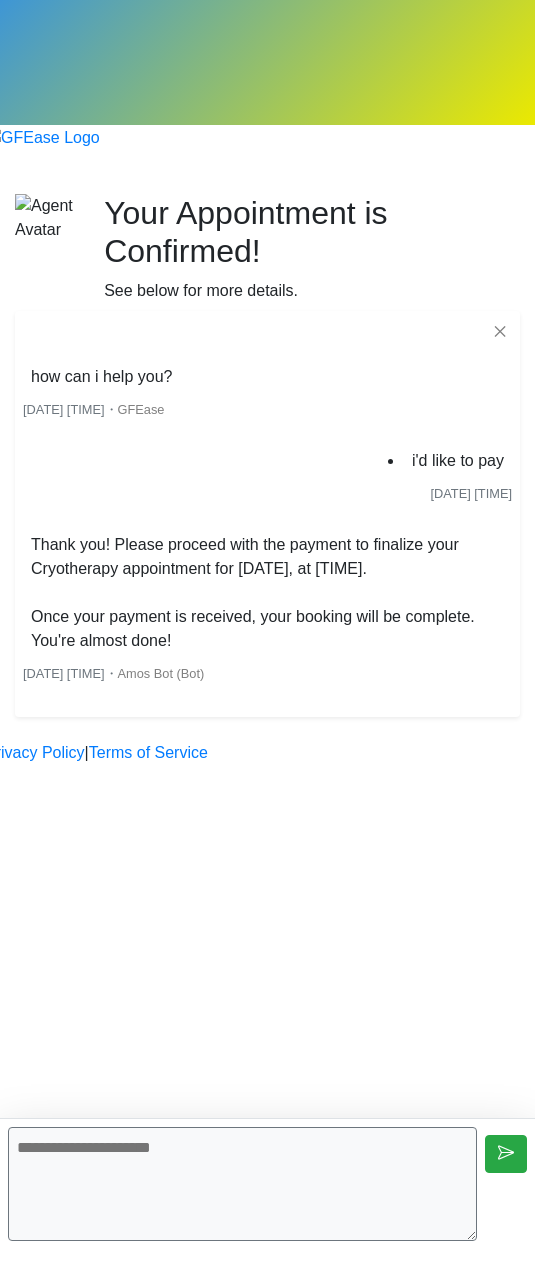 click at bounding box center [-7, 161] 